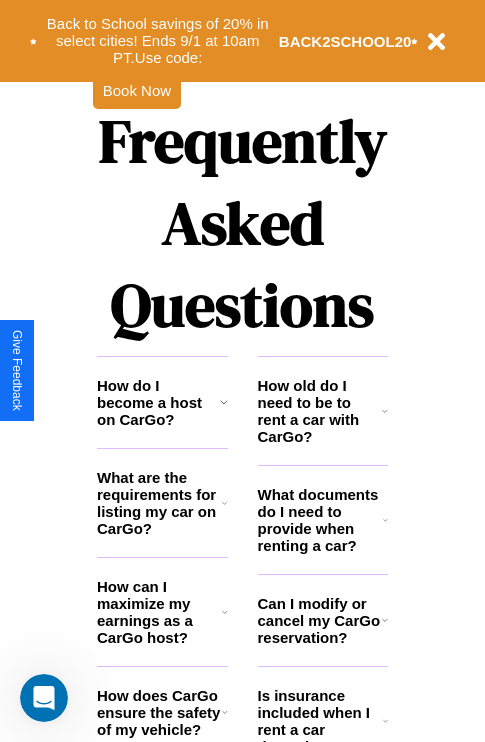 scroll, scrollTop: 2423, scrollLeft: 0, axis: vertical 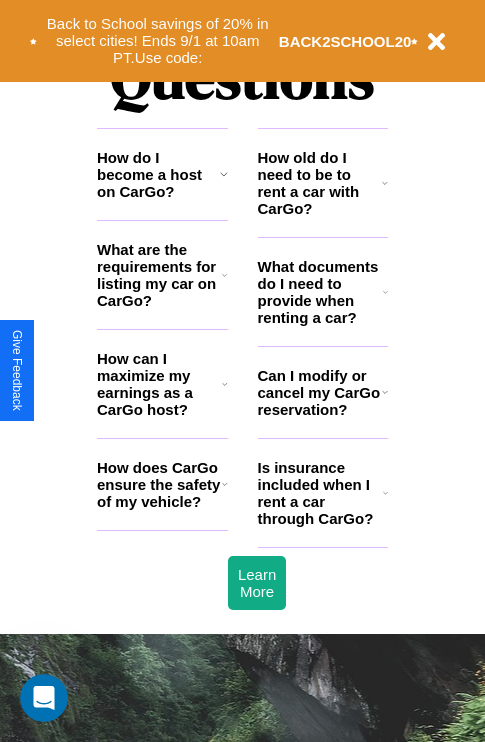 click on "Is insurance included when I rent a car through CarGo?" at bounding box center [320, 493] 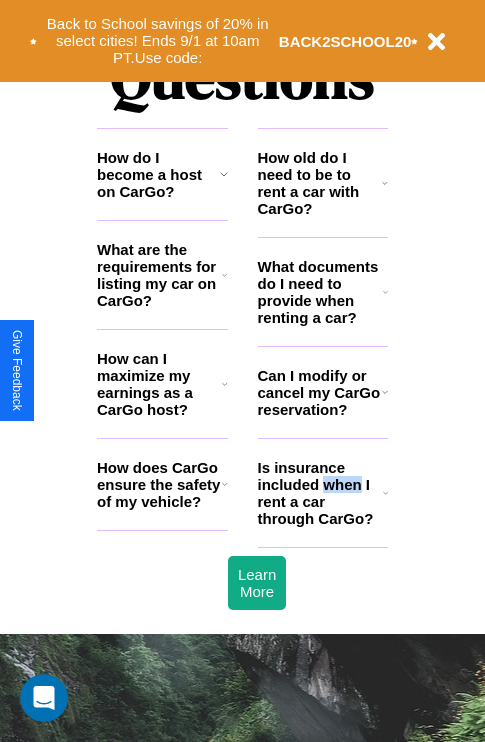 click on "What are the requirements for listing my car on CarGo?" at bounding box center (159, 275) 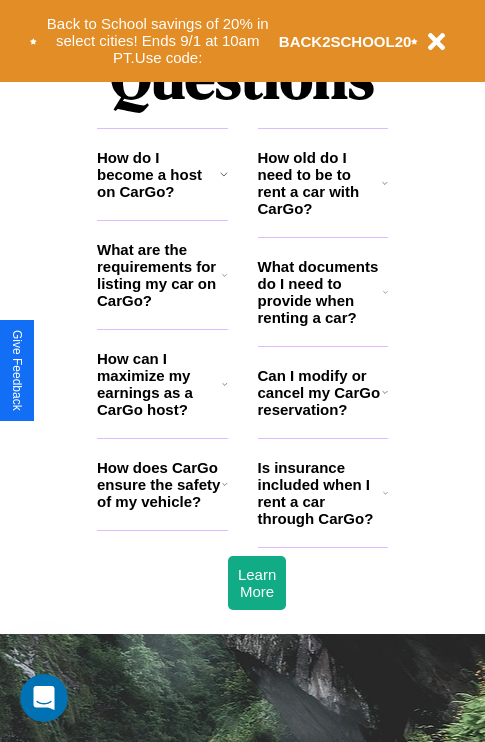 click on "What documents do I need to provide when renting a car?" at bounding box center [321, 292] 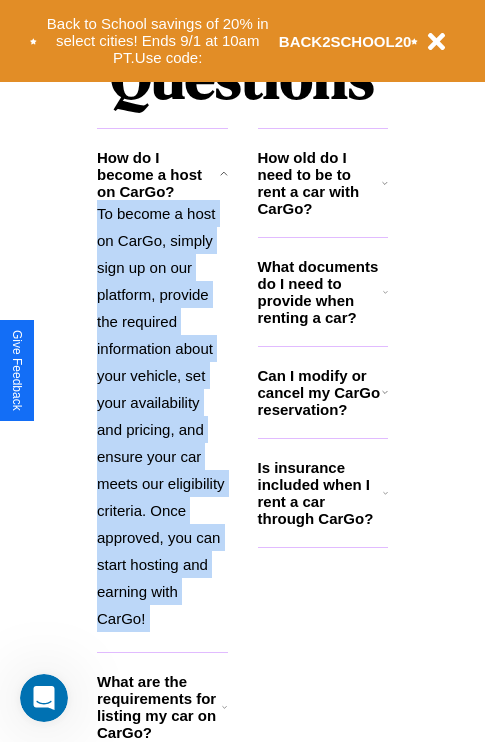 click 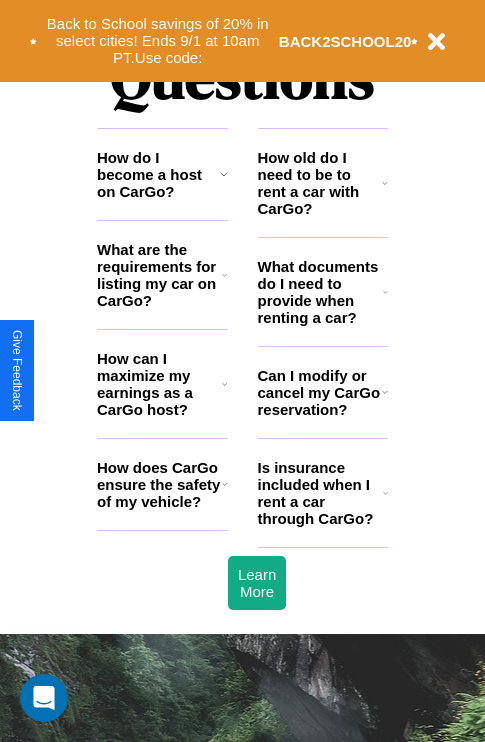 click on "How old do I need to be to rent a car with CarGo?" at bounding box center (320, 183) 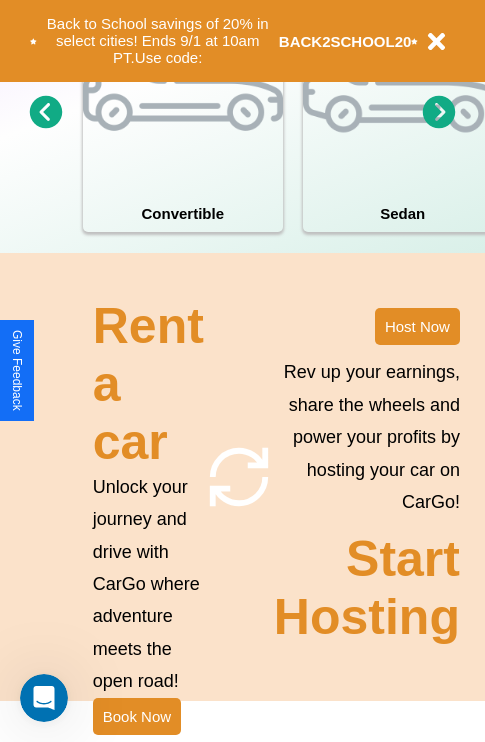 scroll, scrollTop: 1558, scrollLeft: 0, axis: vertical 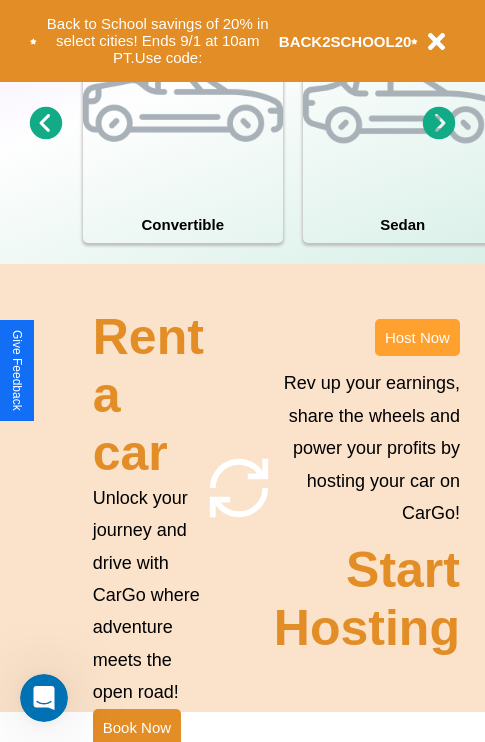 click on "Host Now" at bounding box center (417, 337) 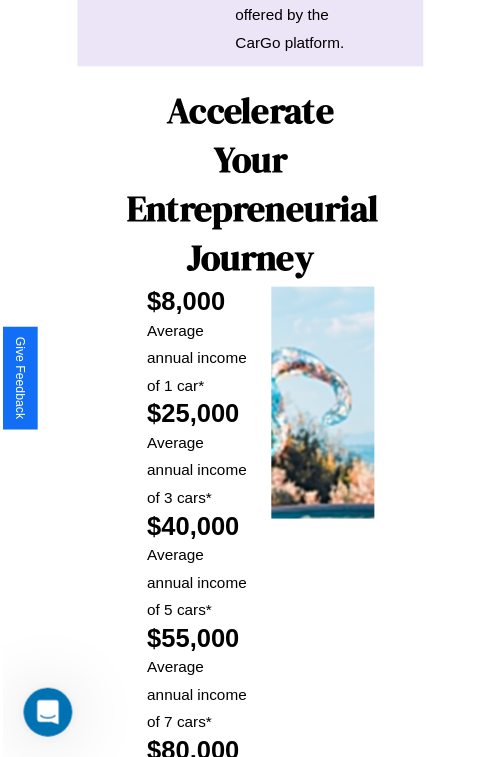 scroll, scrollTop: 35, scrollLeft: 0, axis: vertical 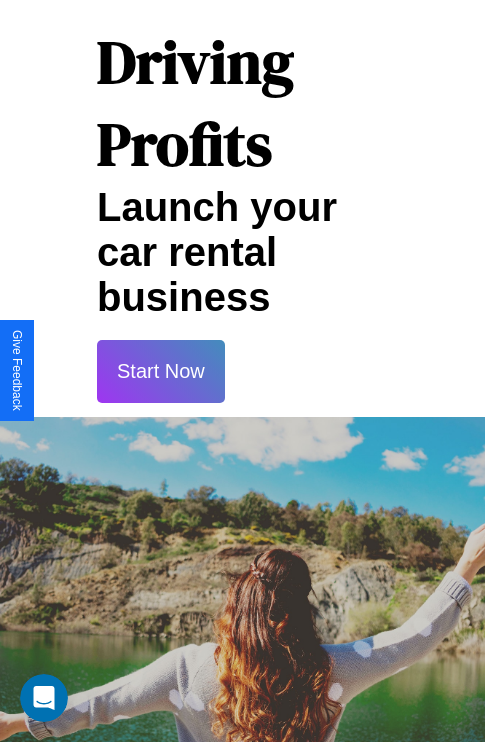 click on "Start Now" at bounding box center (161, 371) 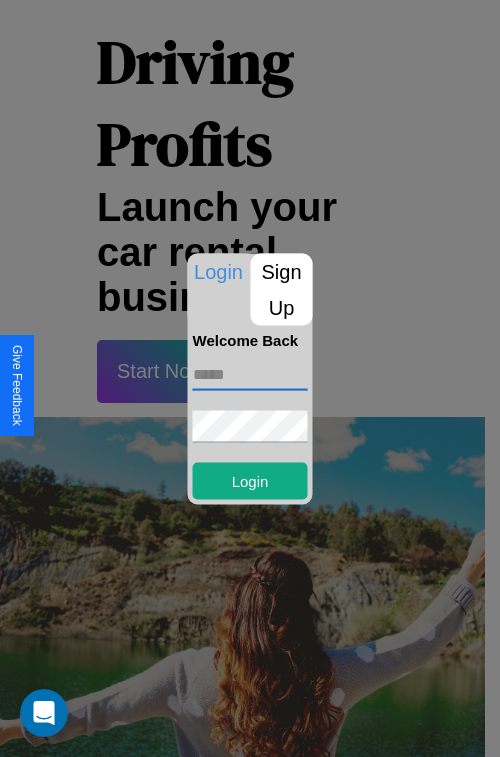 click at bounding box center (250, 374) 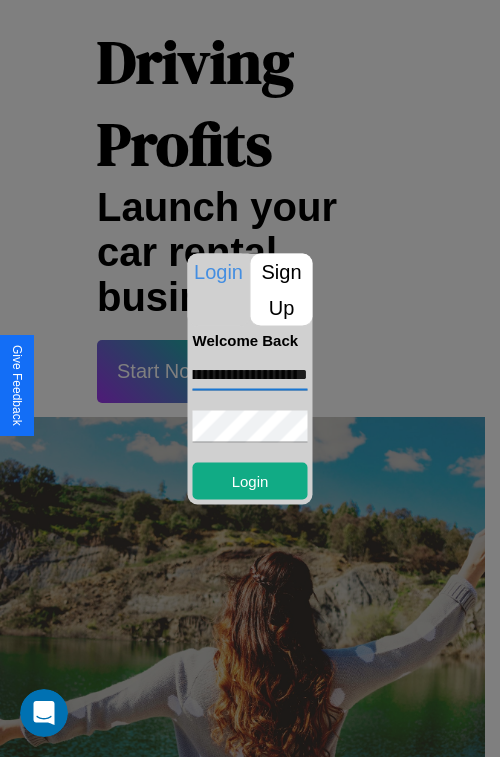 scroll, scrollTop: 0, scrollLeft: 80, axis: horizontal 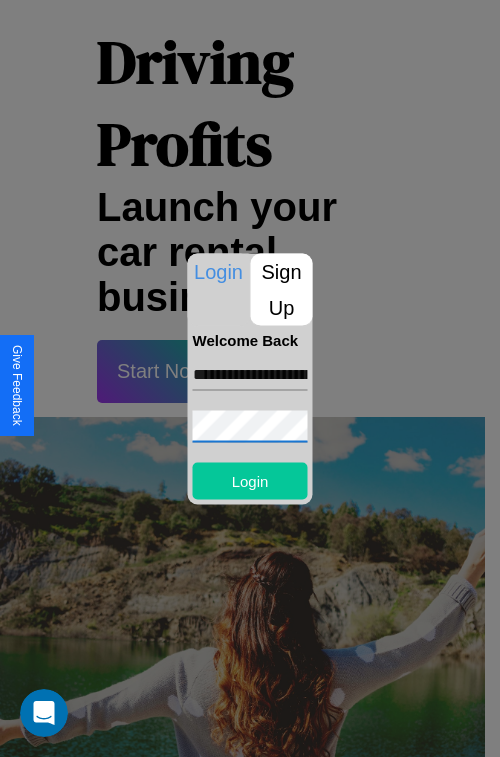 click on "Login" at bounding box center (250, 480) 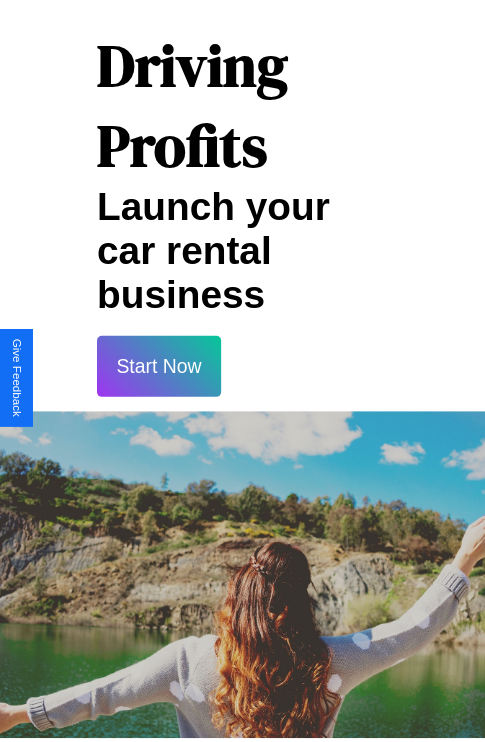 scroll, scrollTop: 37, scrollLeft: 0, axis: vertical 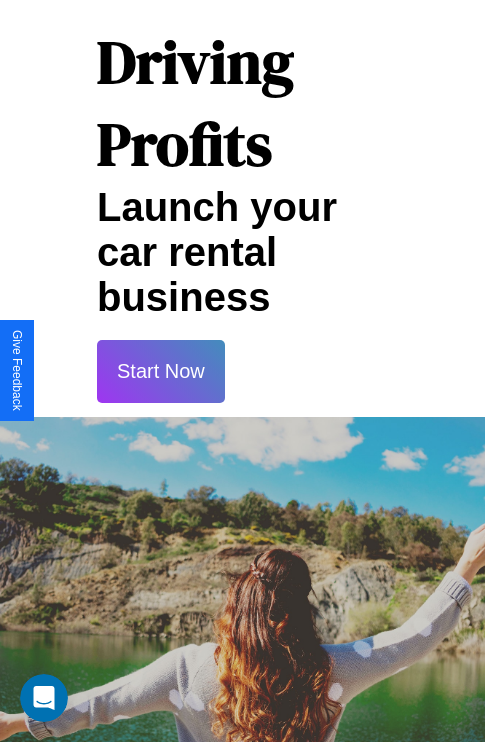click on "Start Now" at bounding box center (161, 371) 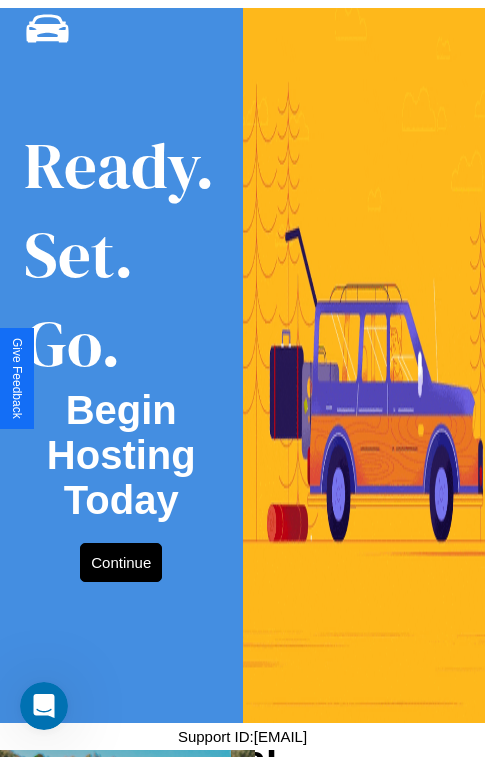 scroll, scrollTop: 0, scrollLeft: 0, axis: both 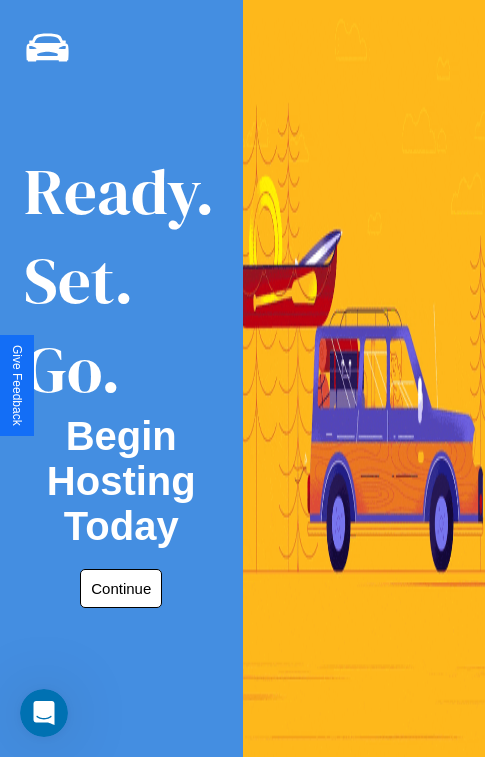 click on "Continue" at bounding box center [121, 588] 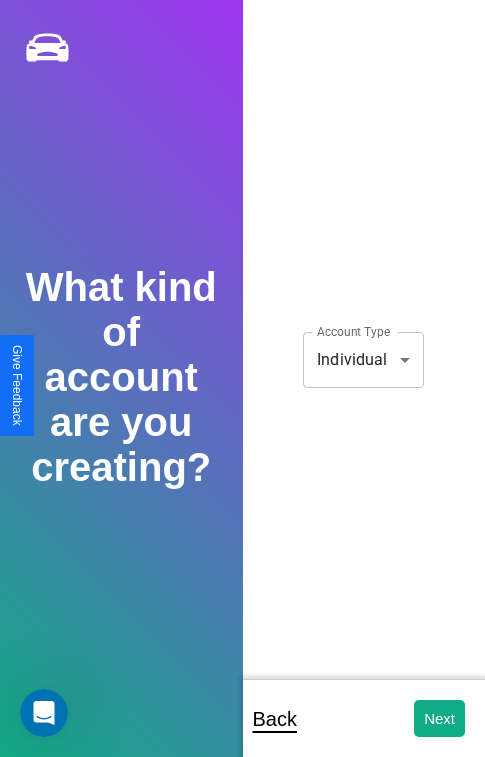 click on "**********" at bounding box center (242, 392) 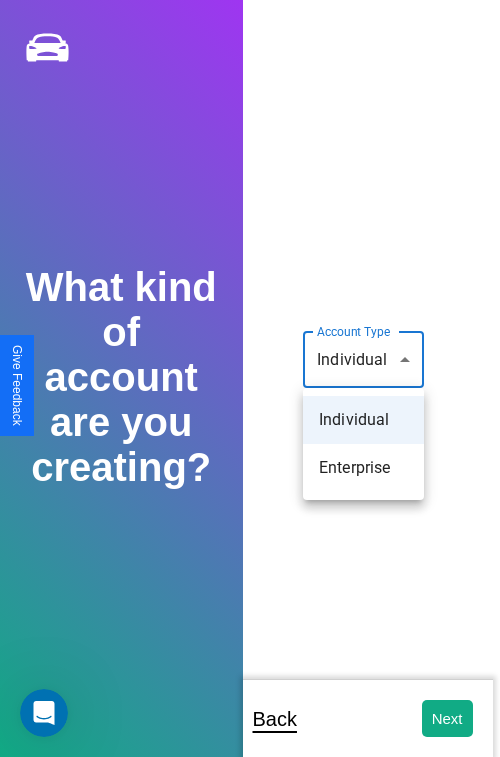 click on "Individual" at bounding box center (363, 420) 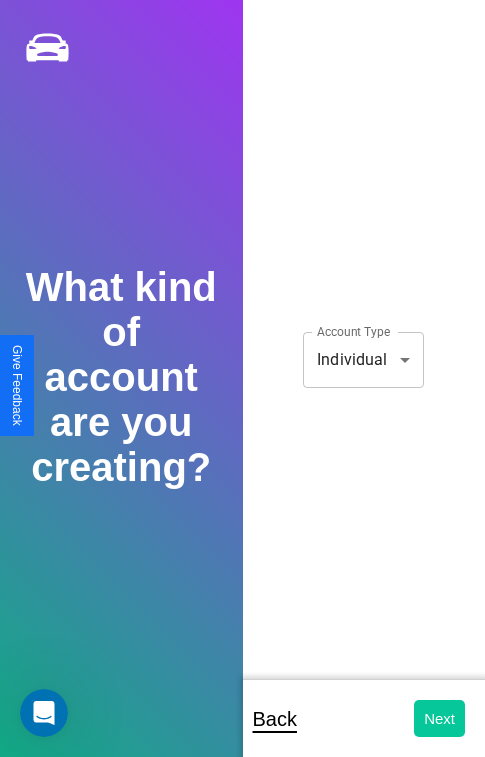 click on "Next" at bounding box center [439, 718] 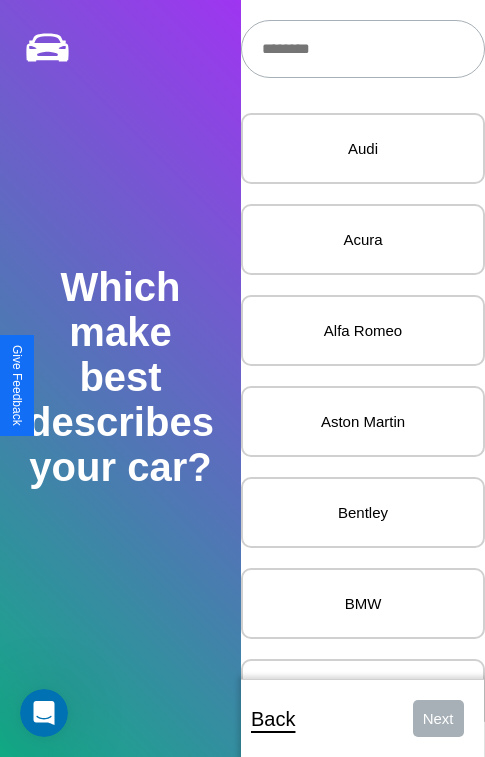scroll, scrollTop: 27, scrollLeft: 0, axis: vertical 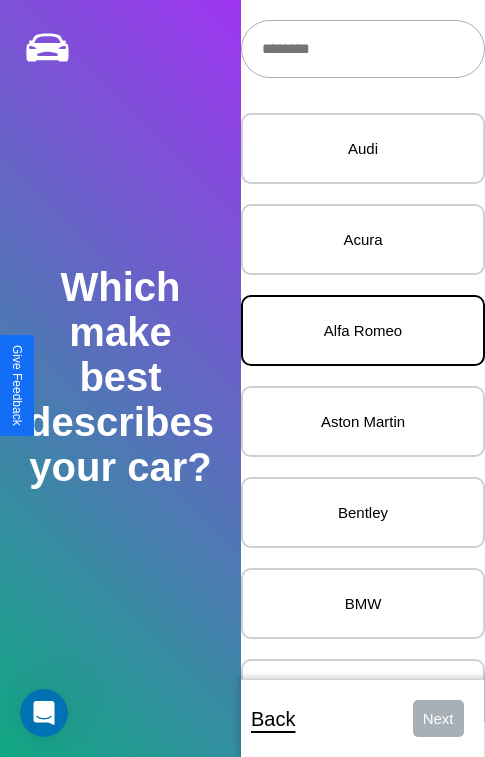 click on "Alfa Romeo" at bounding box center (363, 330) 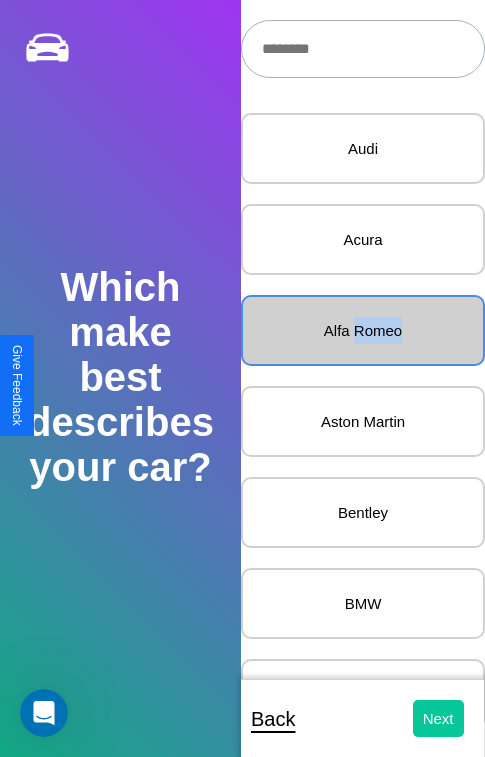 click on "Next" at bounding box center (438, 718) 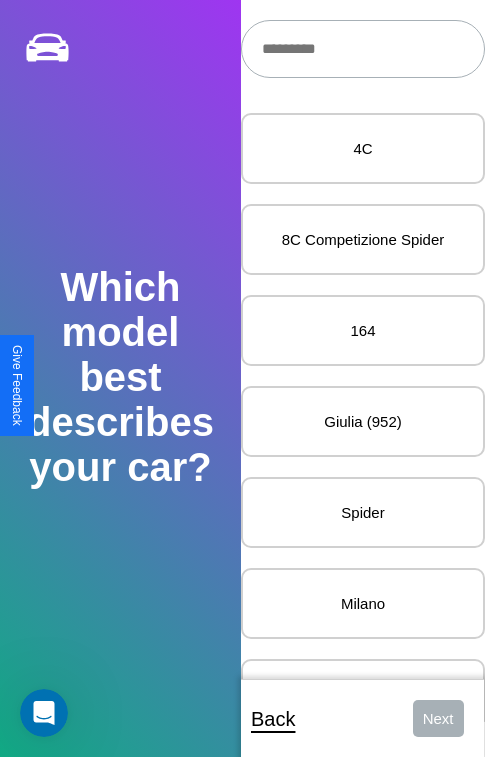 click at bounding box center [363, 49] 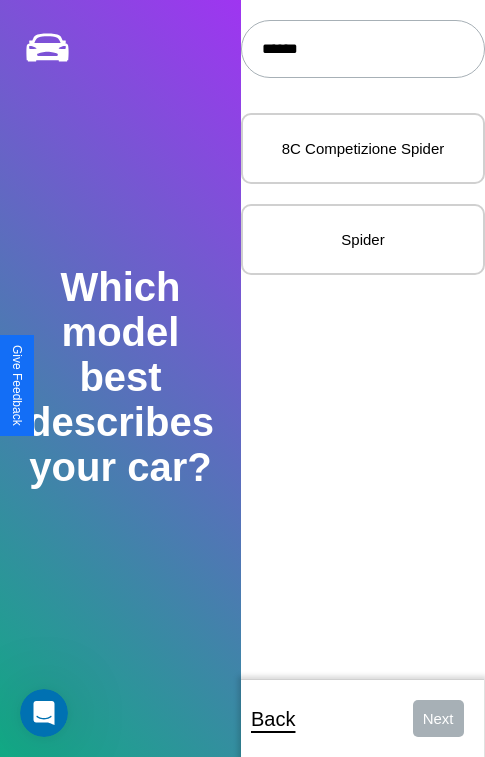 type on "******" 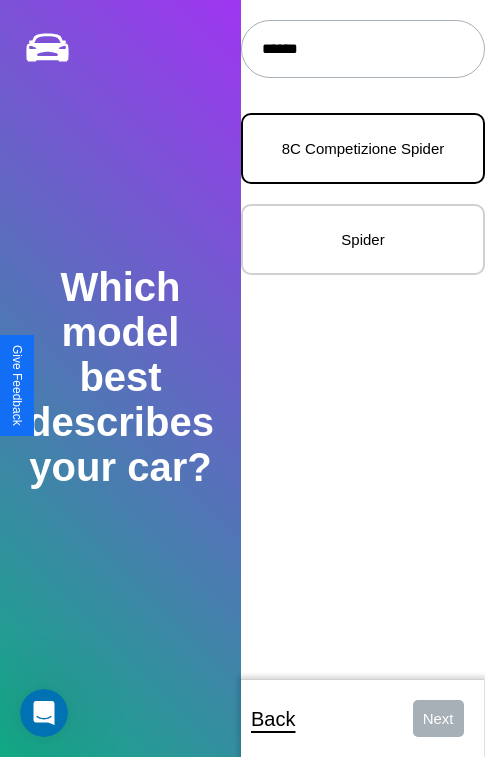 click on "8C Competizione Spider" at bounding box center (363, 148) 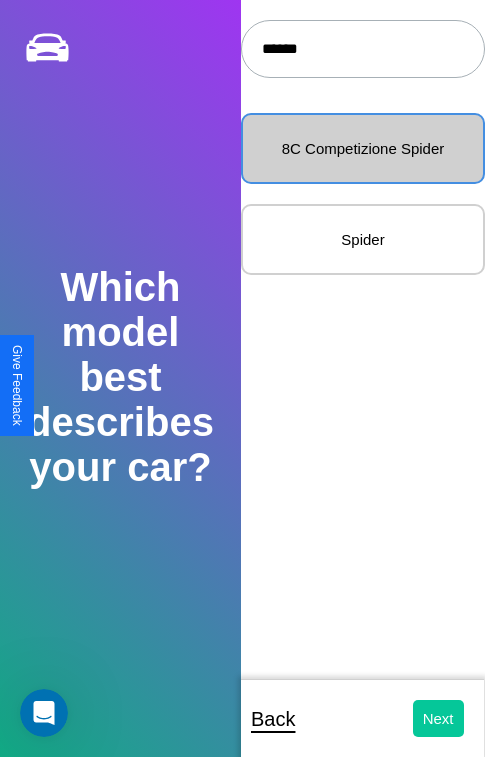 click on "Next" at bounding box center (438, 718) 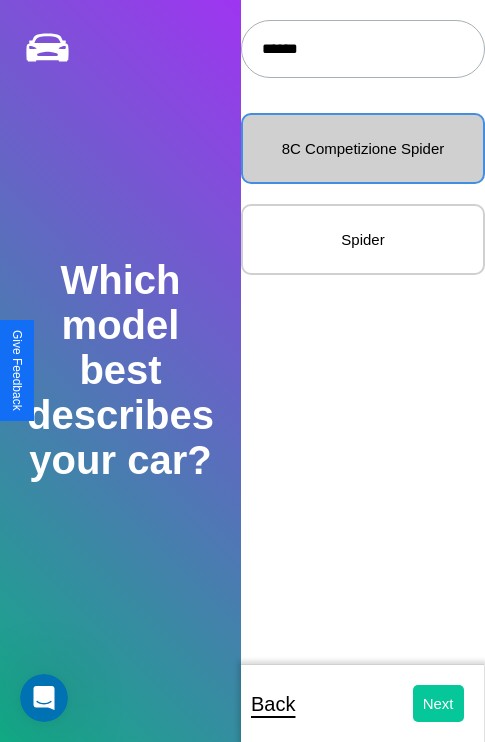 select on "*****" 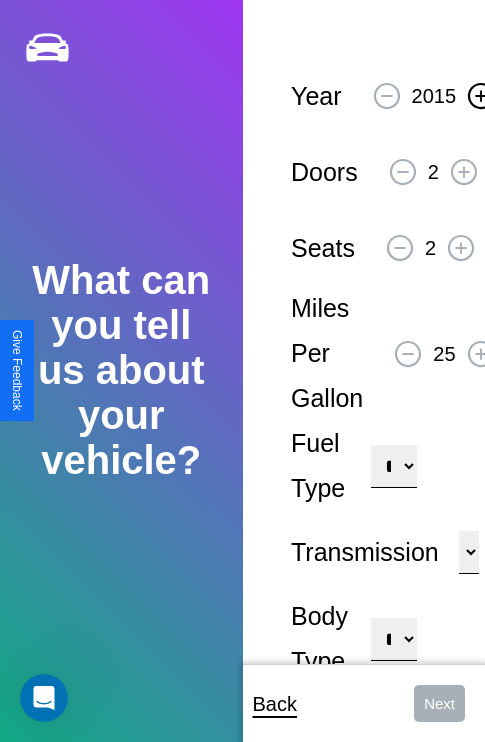 click 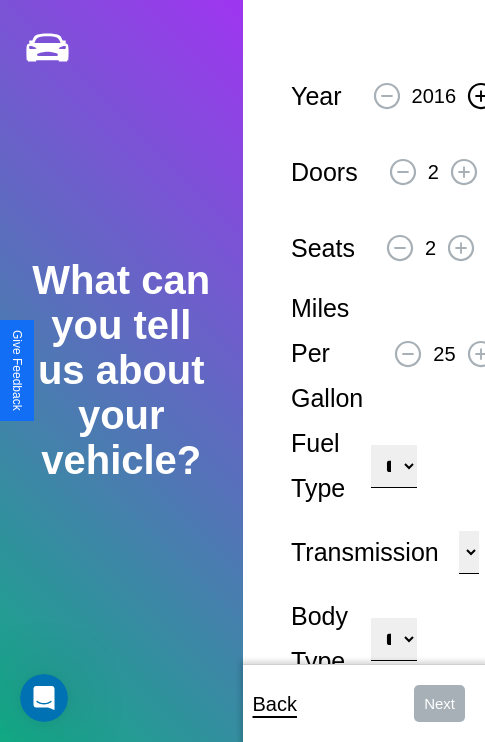 click 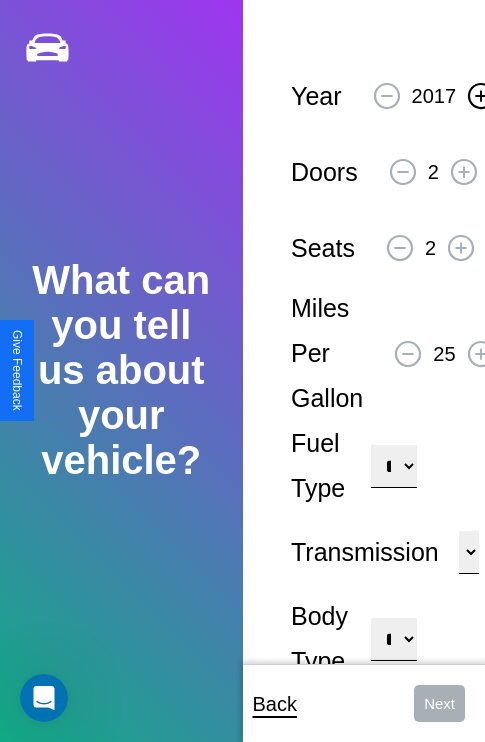click 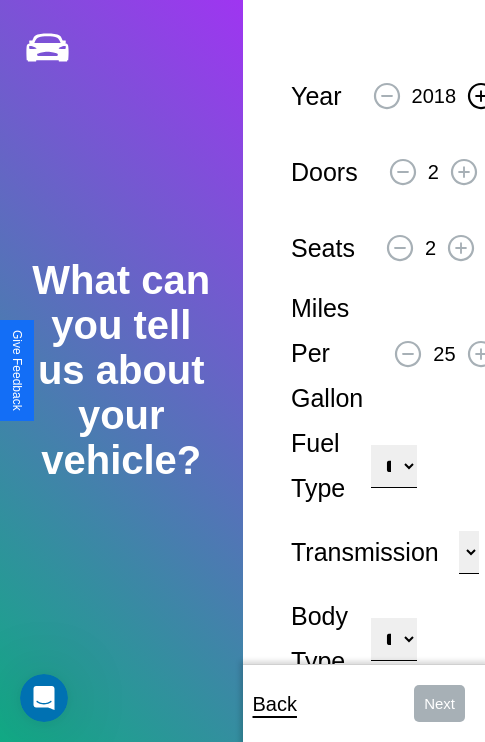 click 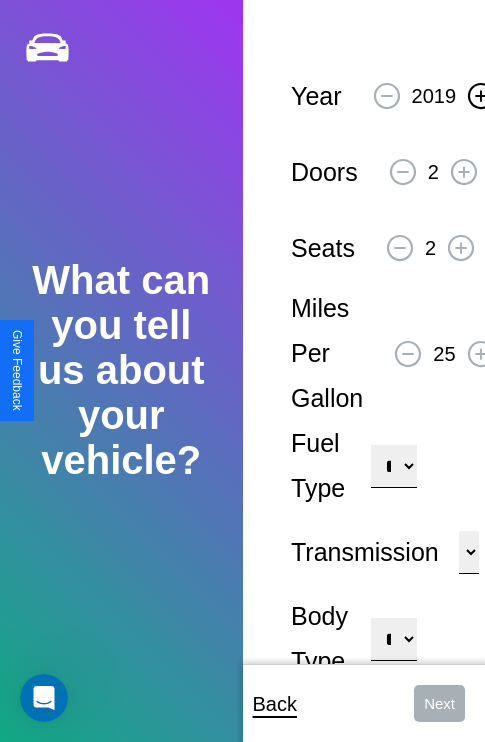 click 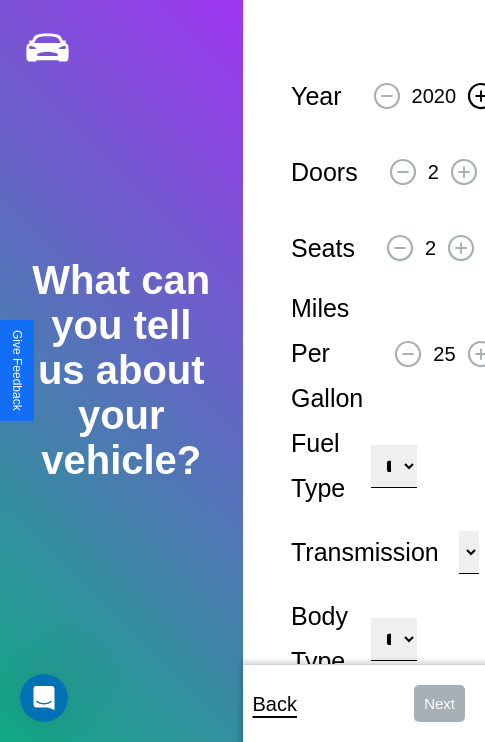 click 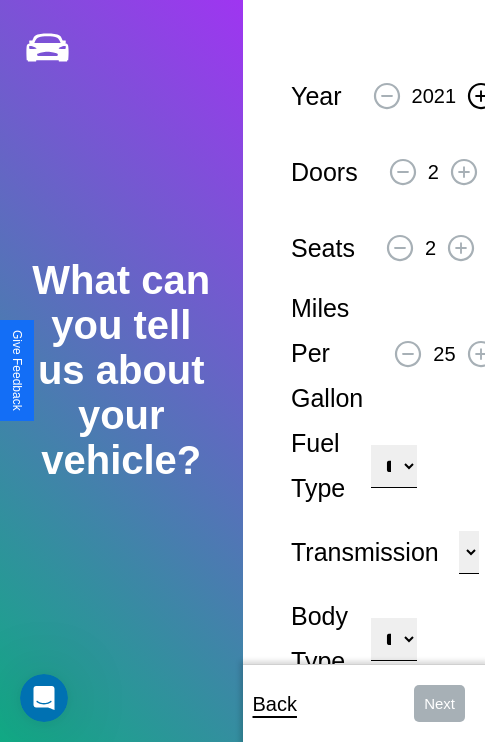 click 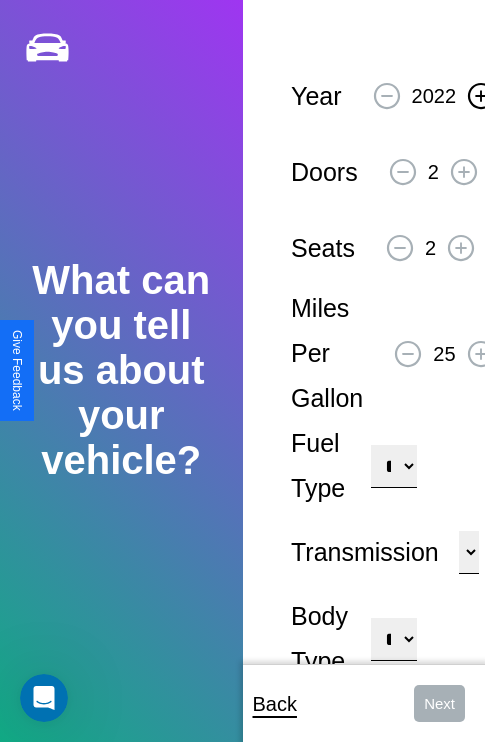 click 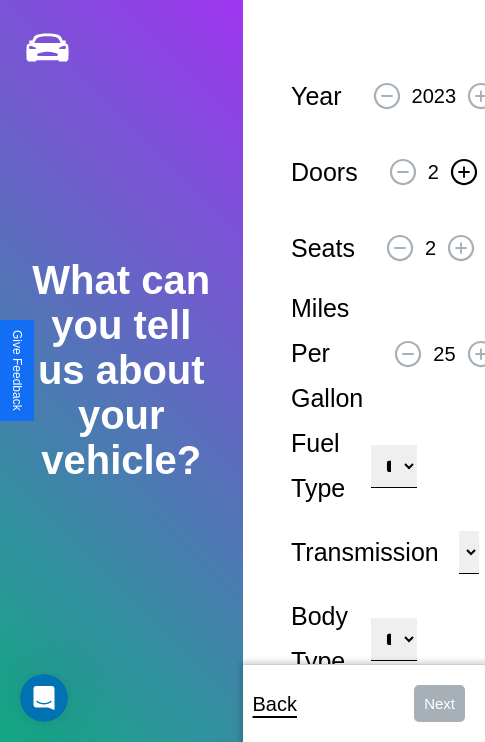 click 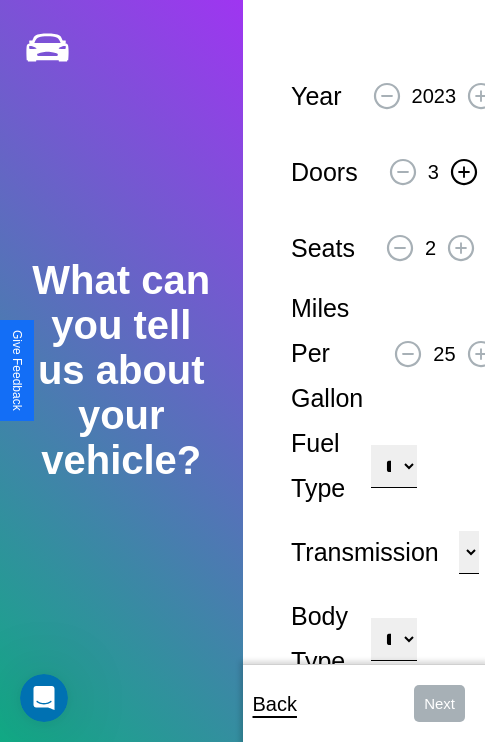 click 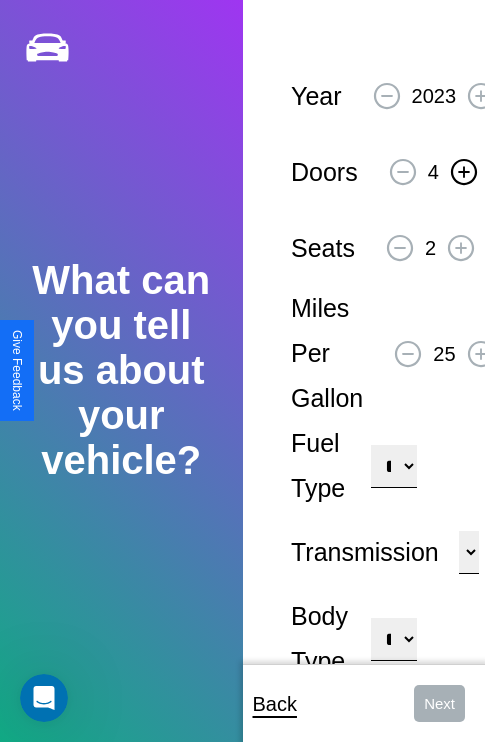 click 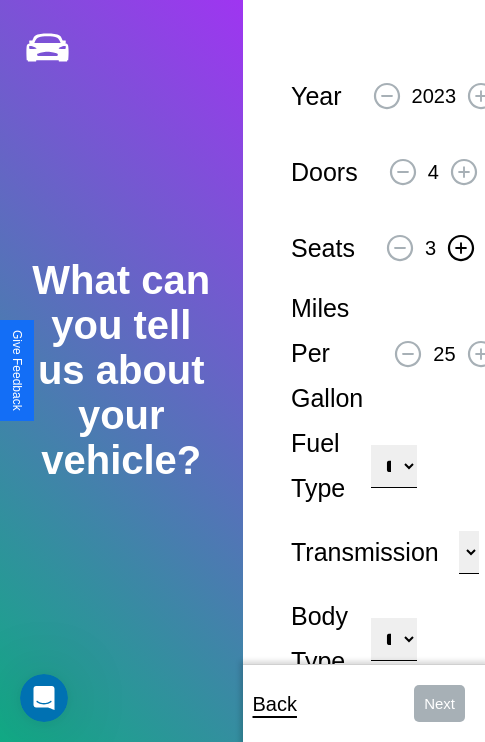 click 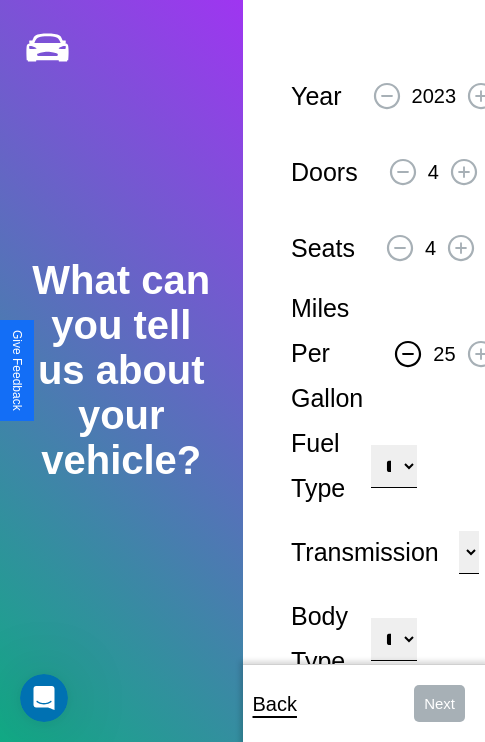click 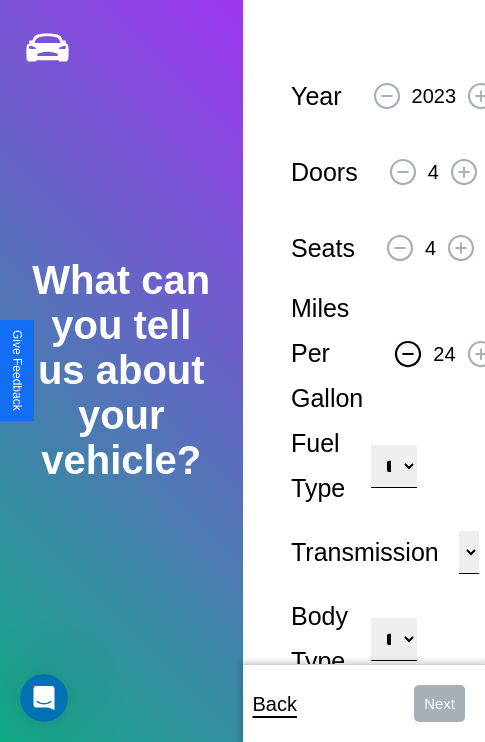 click 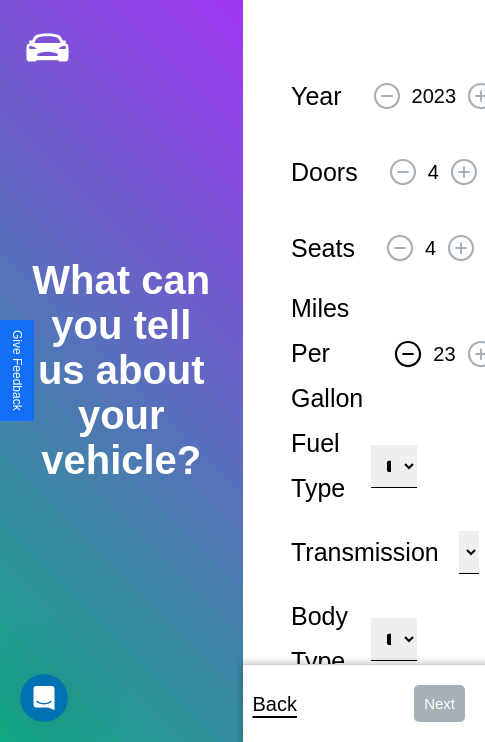 click 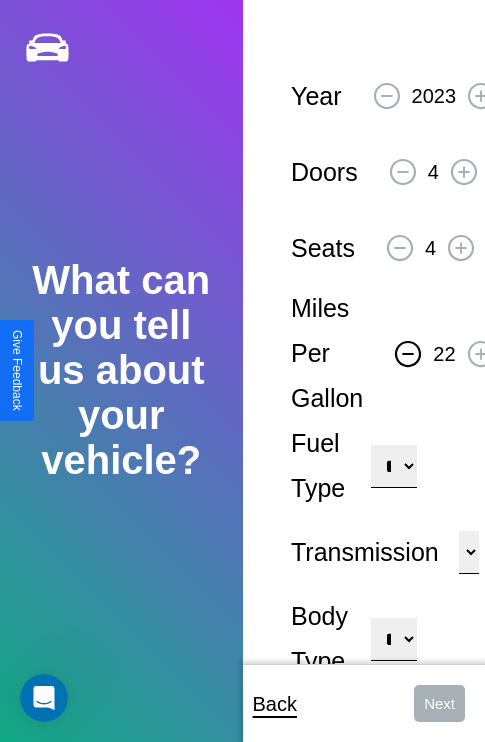 click 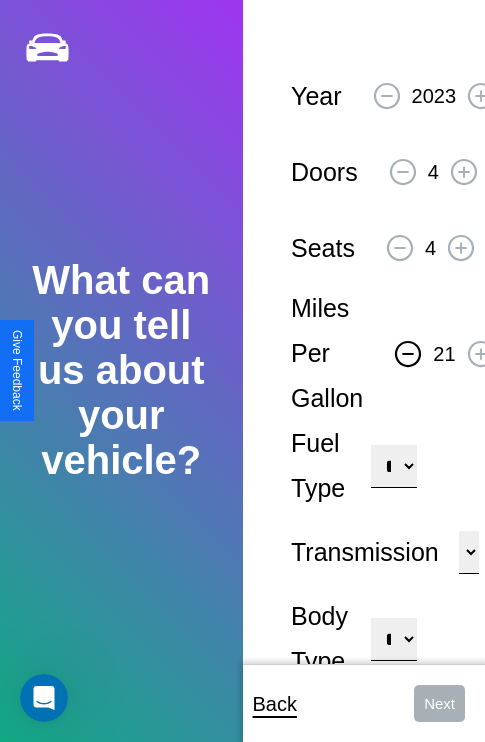 click on "**********" at bounding box center (393, 466) 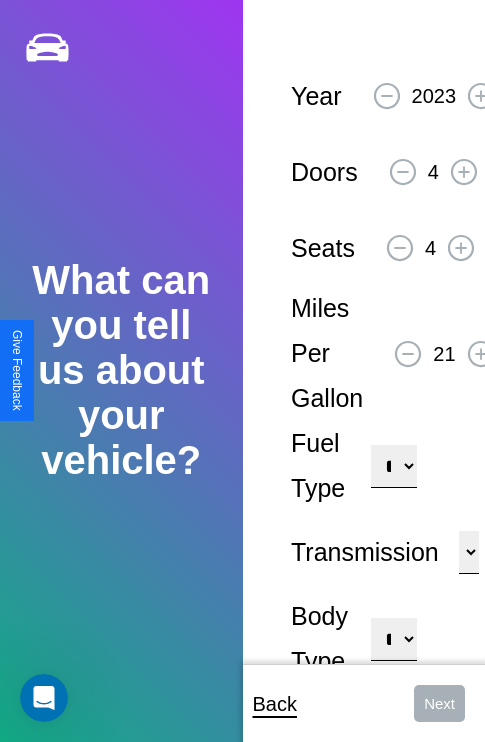 select on "********" 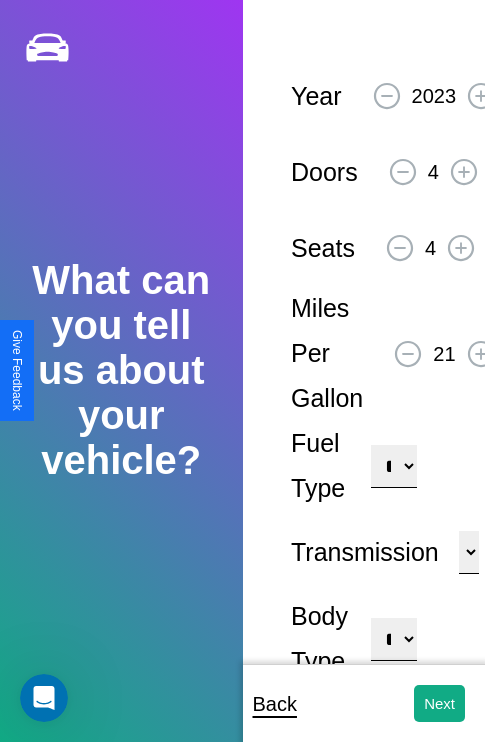 click on "**********" at bounding box center (393, 639) 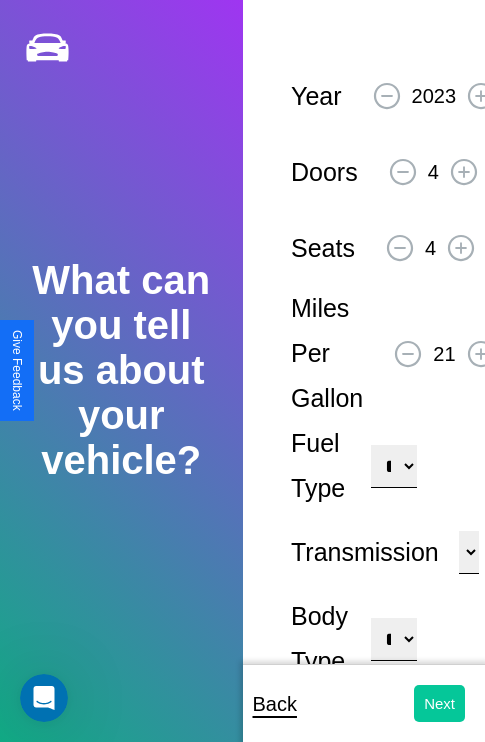 click on "Next" at bounding box center [439, 703] 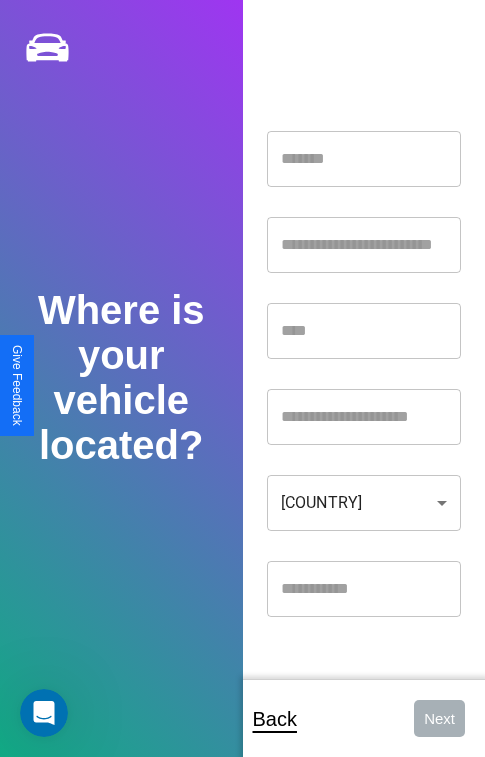 click at bounding box center (364, 159) 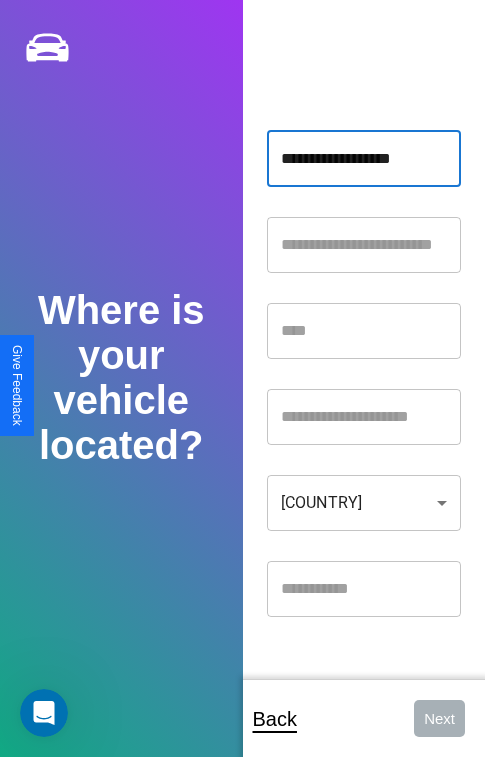 type on "**********" 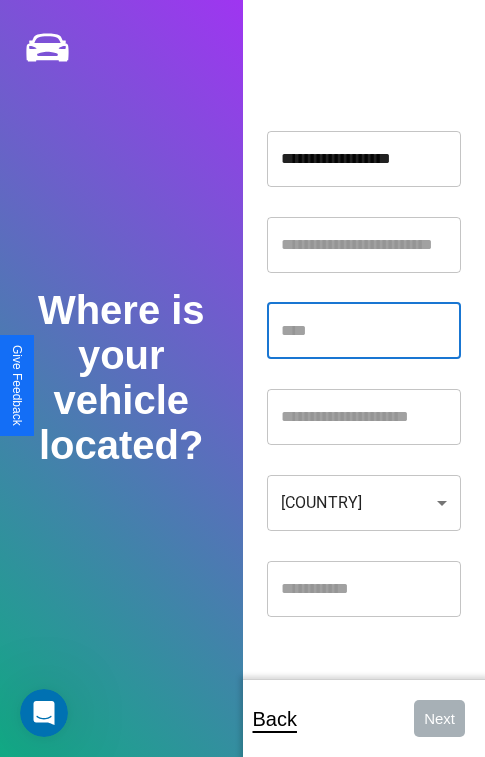 click at bounding box center [364, 331] 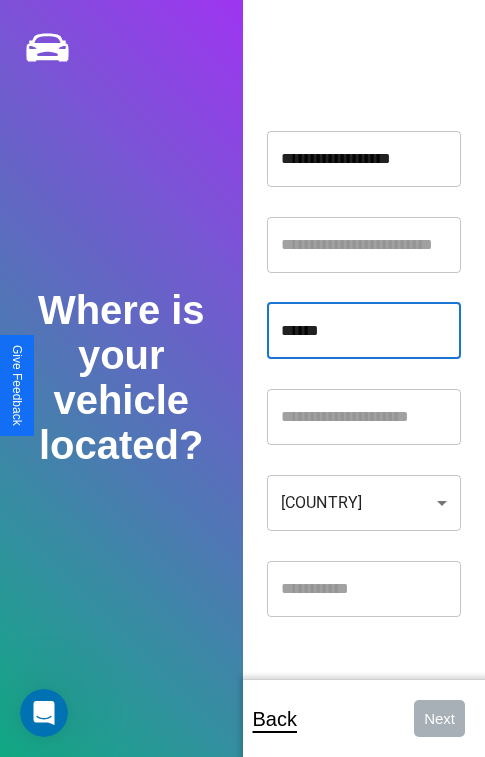 type on "******" 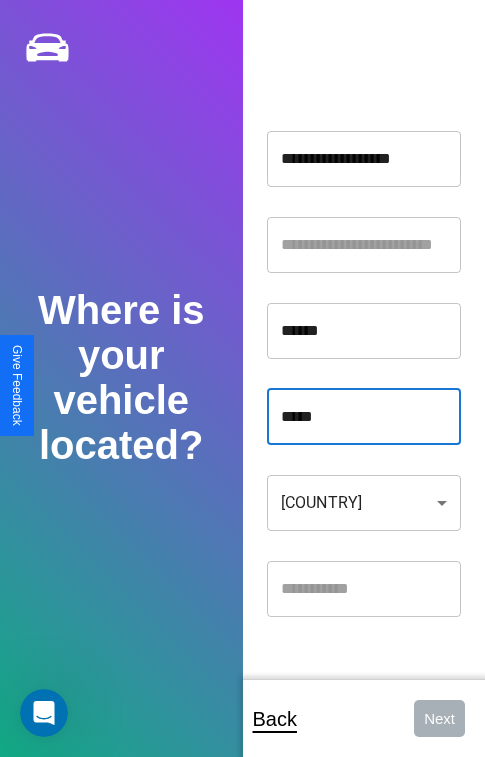 type on "*****" 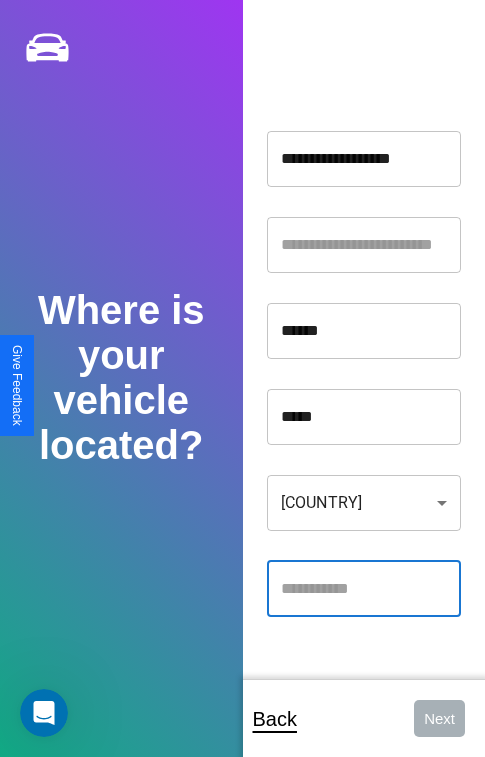 click at bounding box center [364, 589] 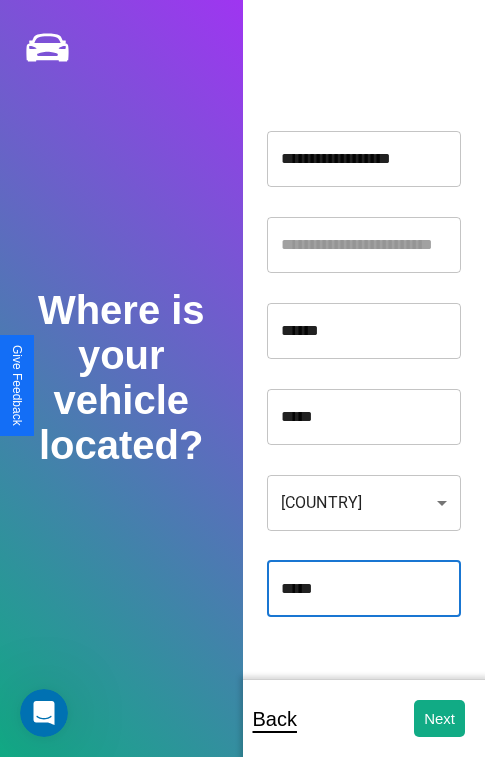 type on "*****" 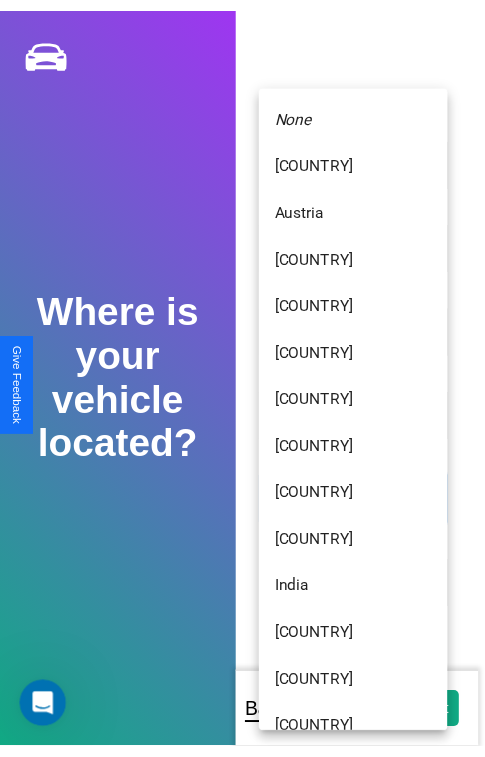 scroll, scrollTop: 459, scrollLeft: 0, axis: vertical 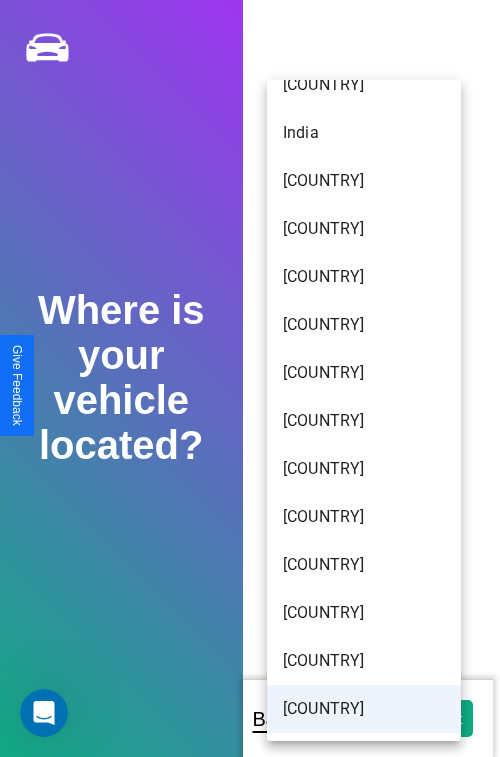 click on "[COUNTRY]" at bounding box center (364, 709) 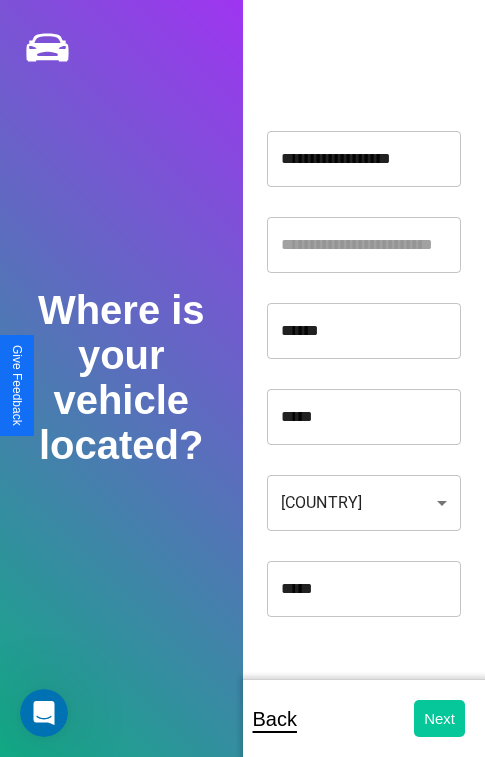click on "Next" at bounding box center (439, 718) 